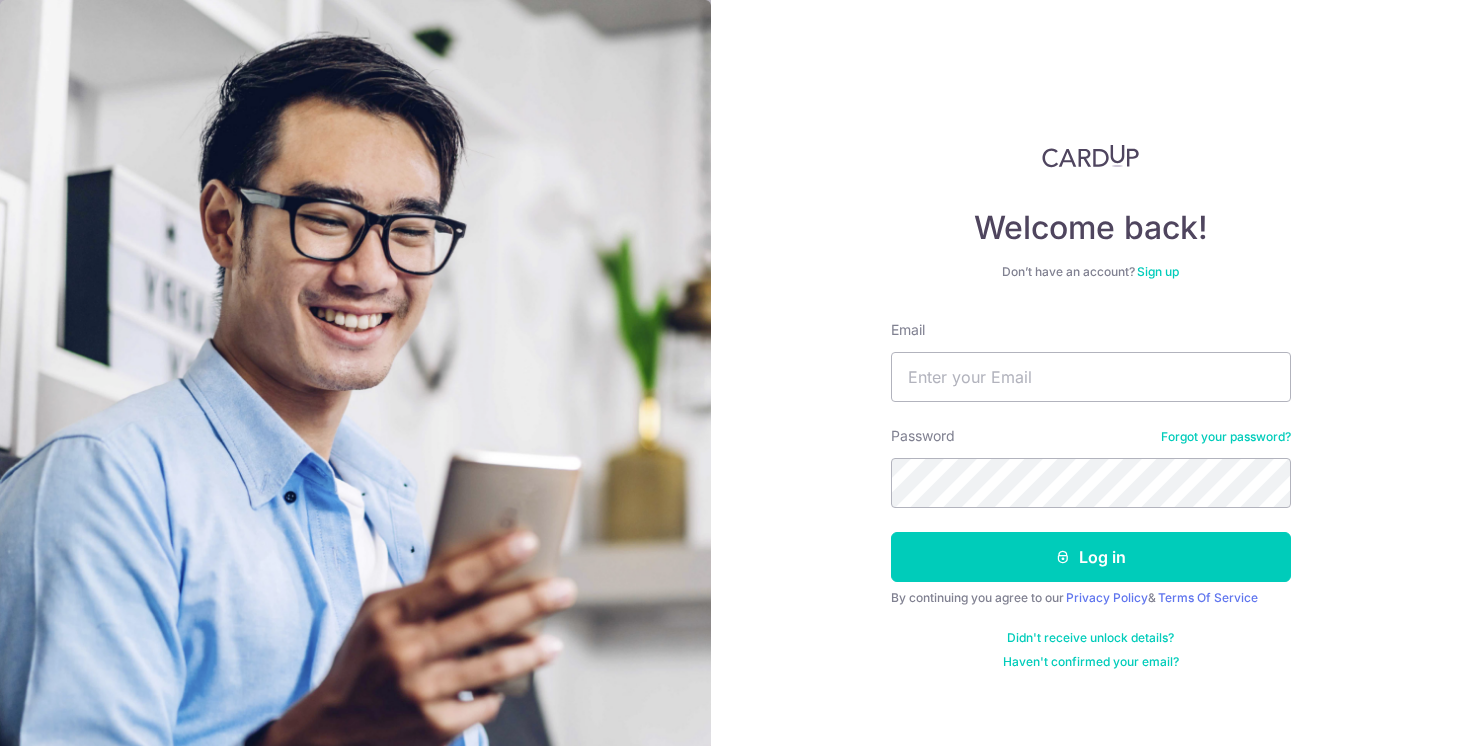scroll, scrollTop: 0, scrollLeft: 0, axis: both 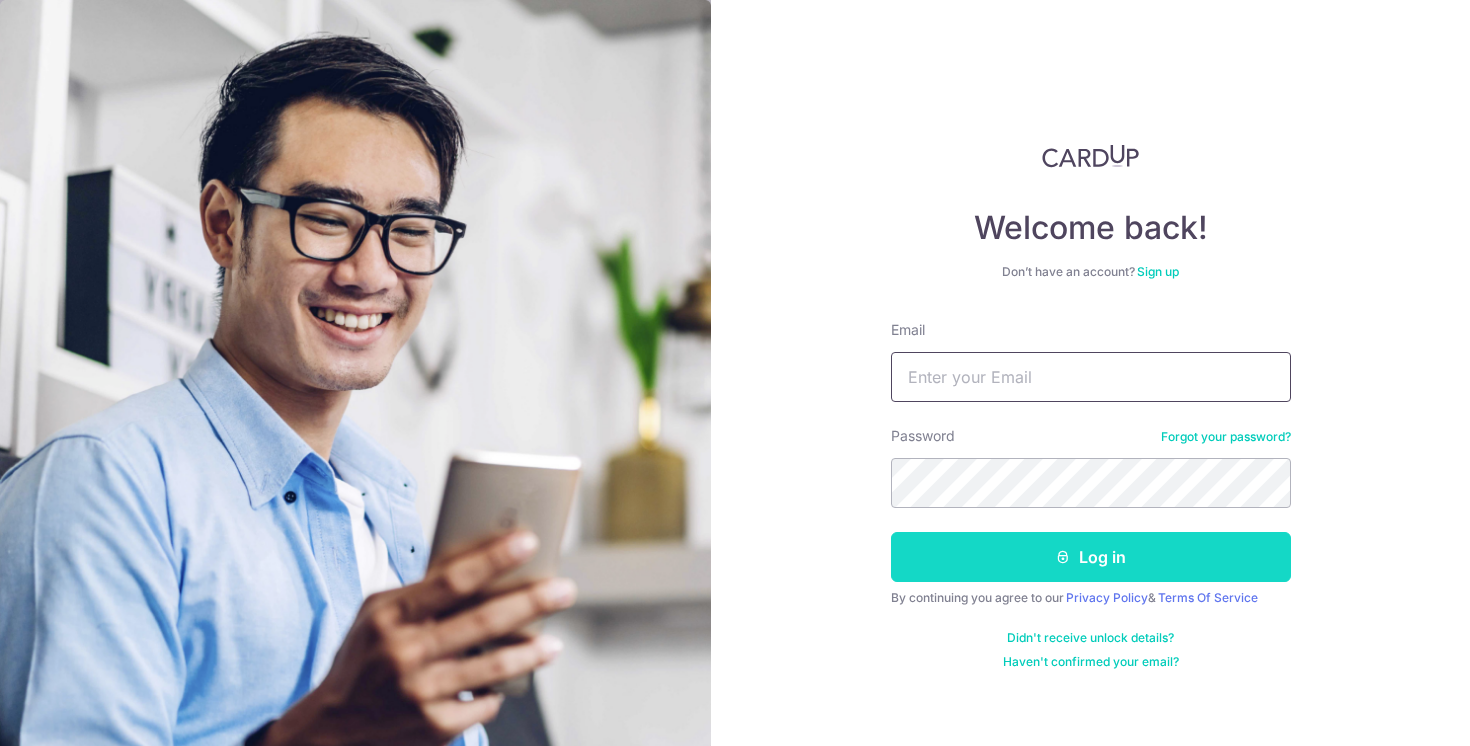 type on "[EMAIL]" 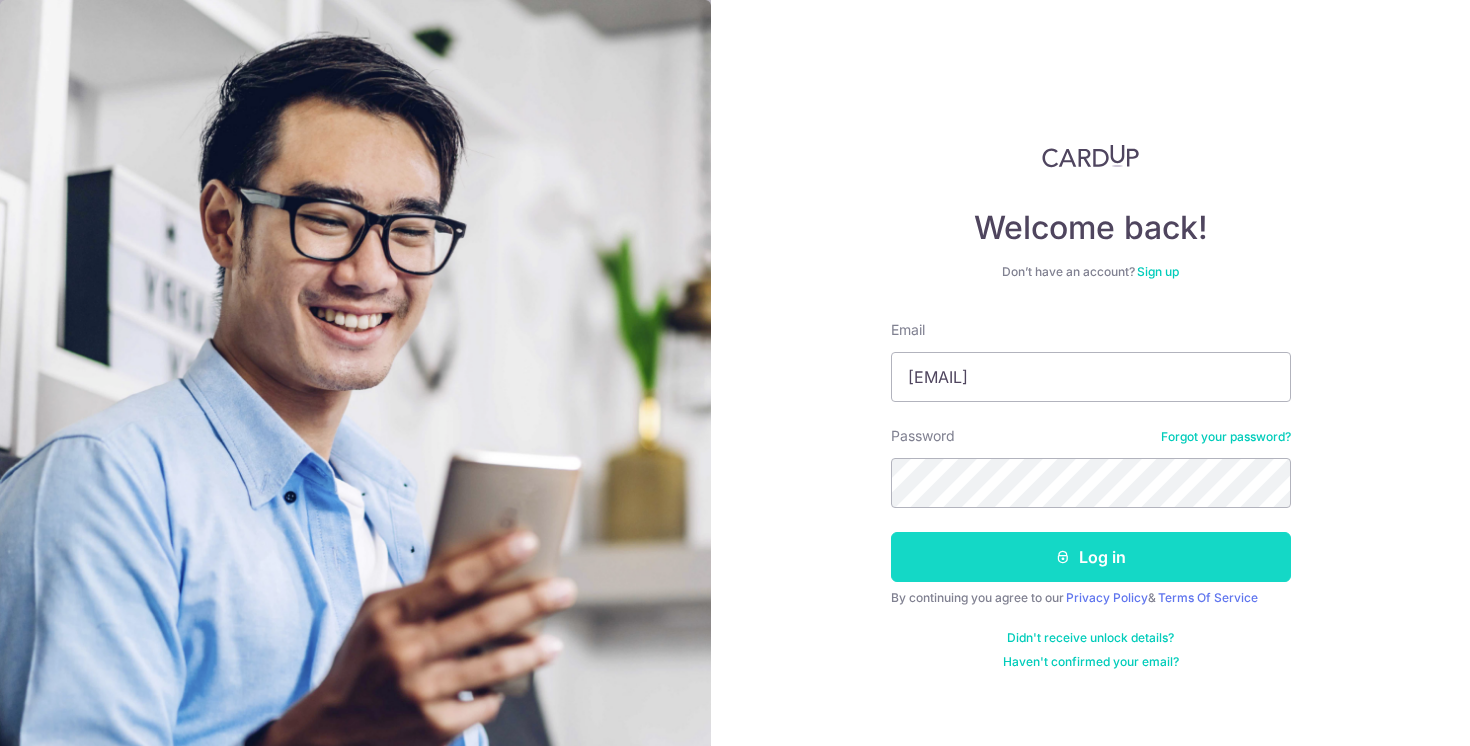 click on "Log in" at bounding box center [1091, 557] 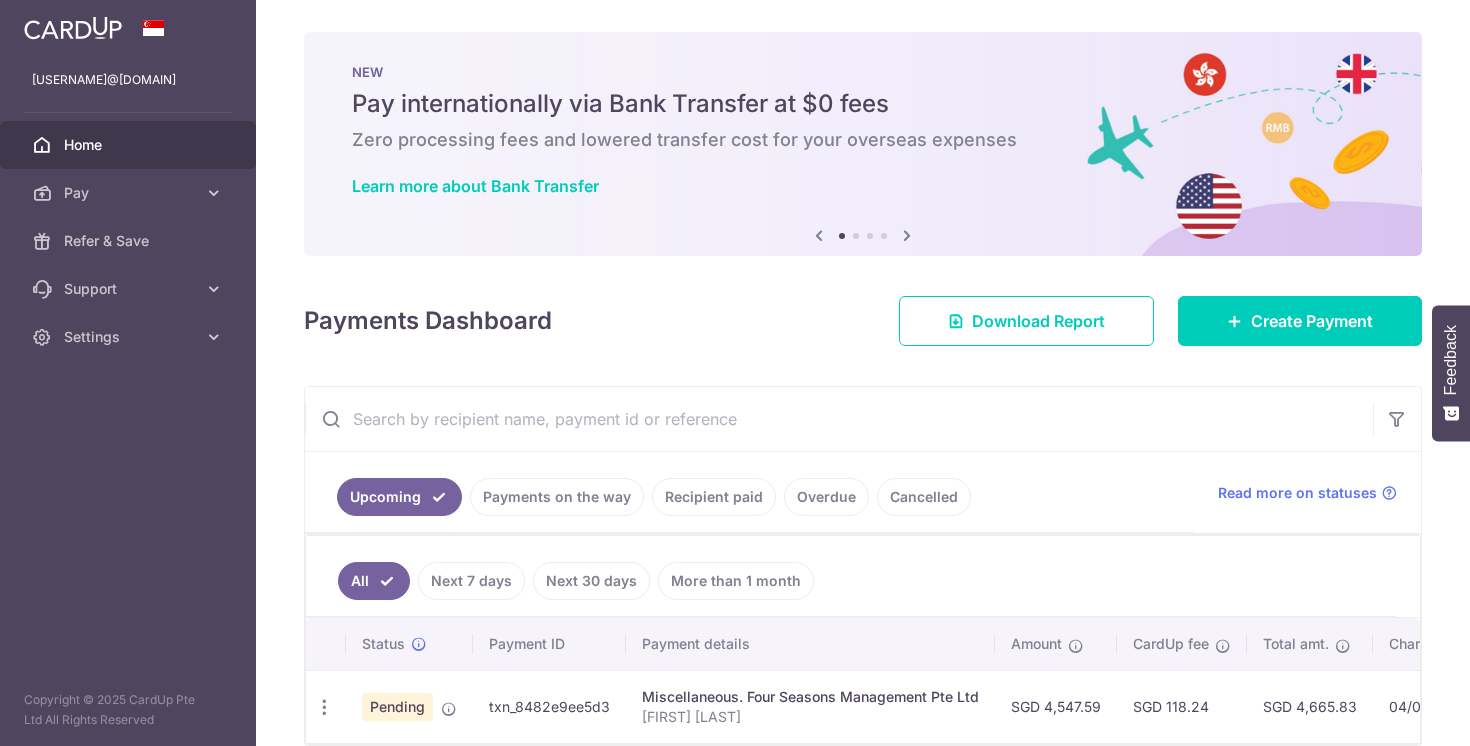 scroll, scrollTop: 0, scrollLeft: 0, axis: both 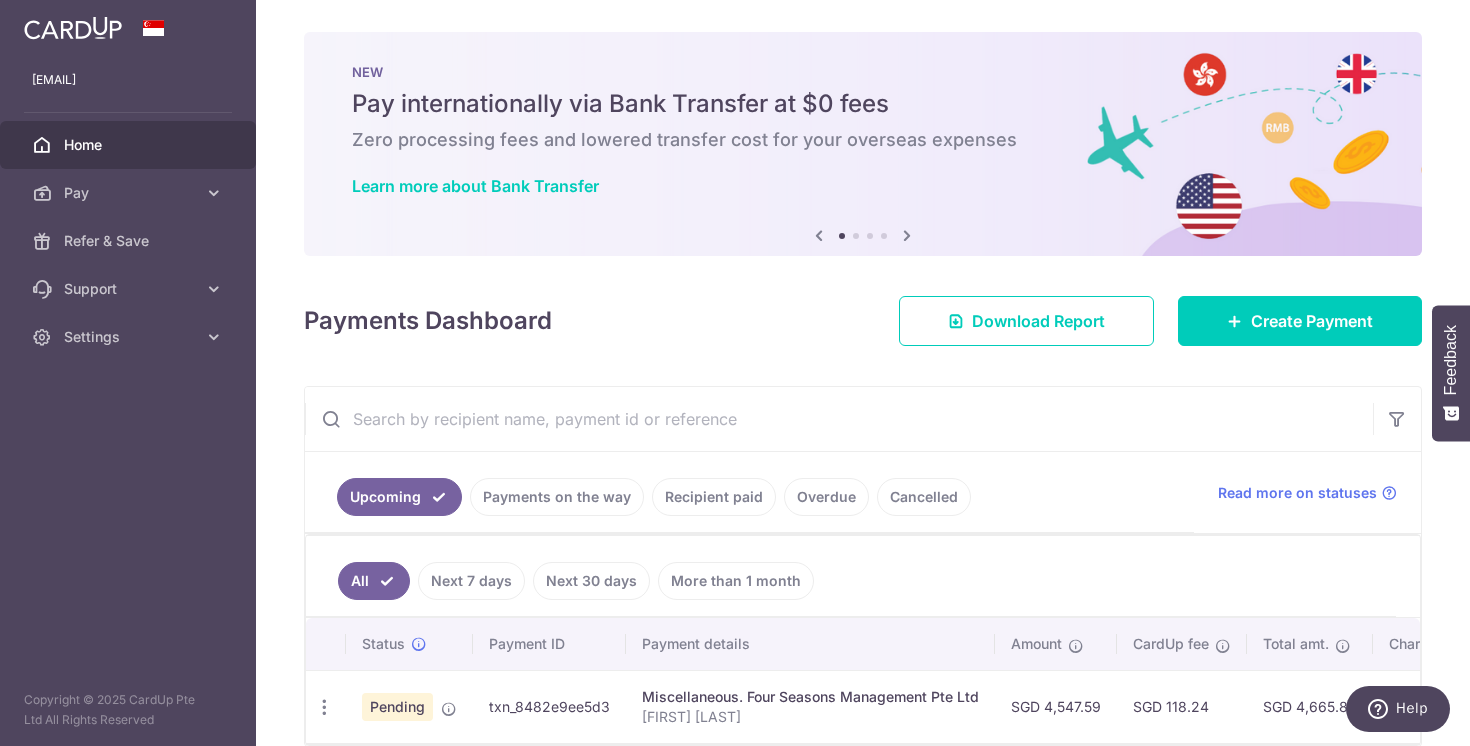 click on "Next 7 days" at bounding box center [471, 581] 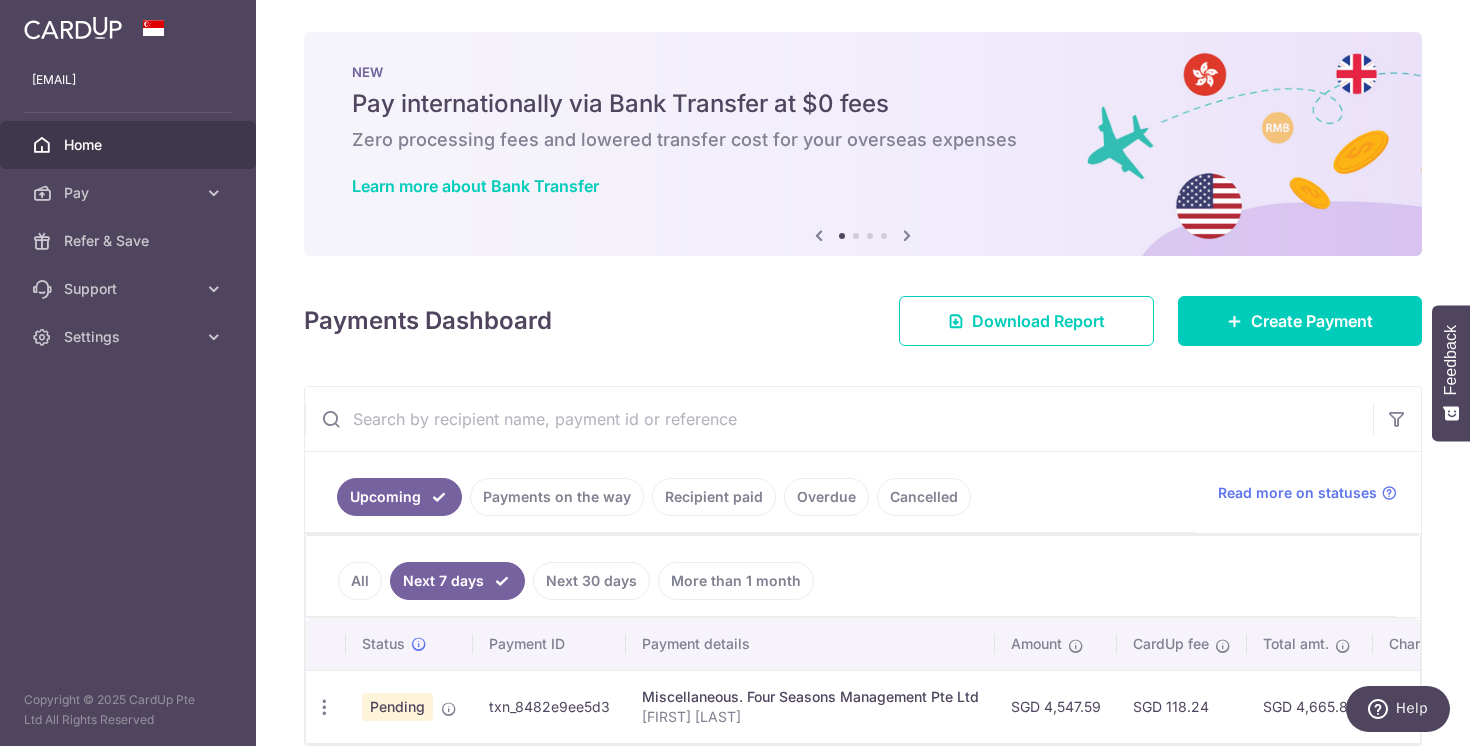 click on "All" at bounding box center (360, 581) 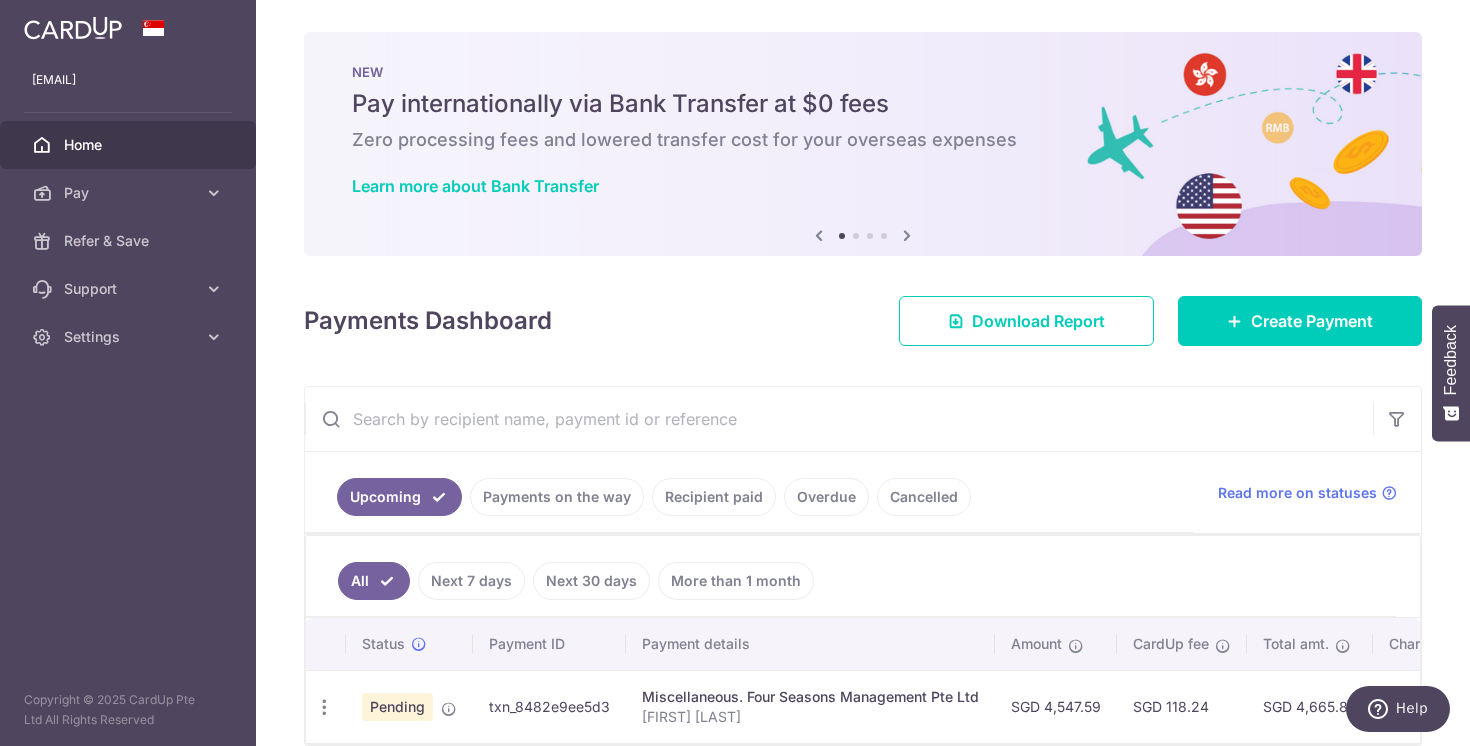 click on "Next 7 days" at bounding box center (471, 581) 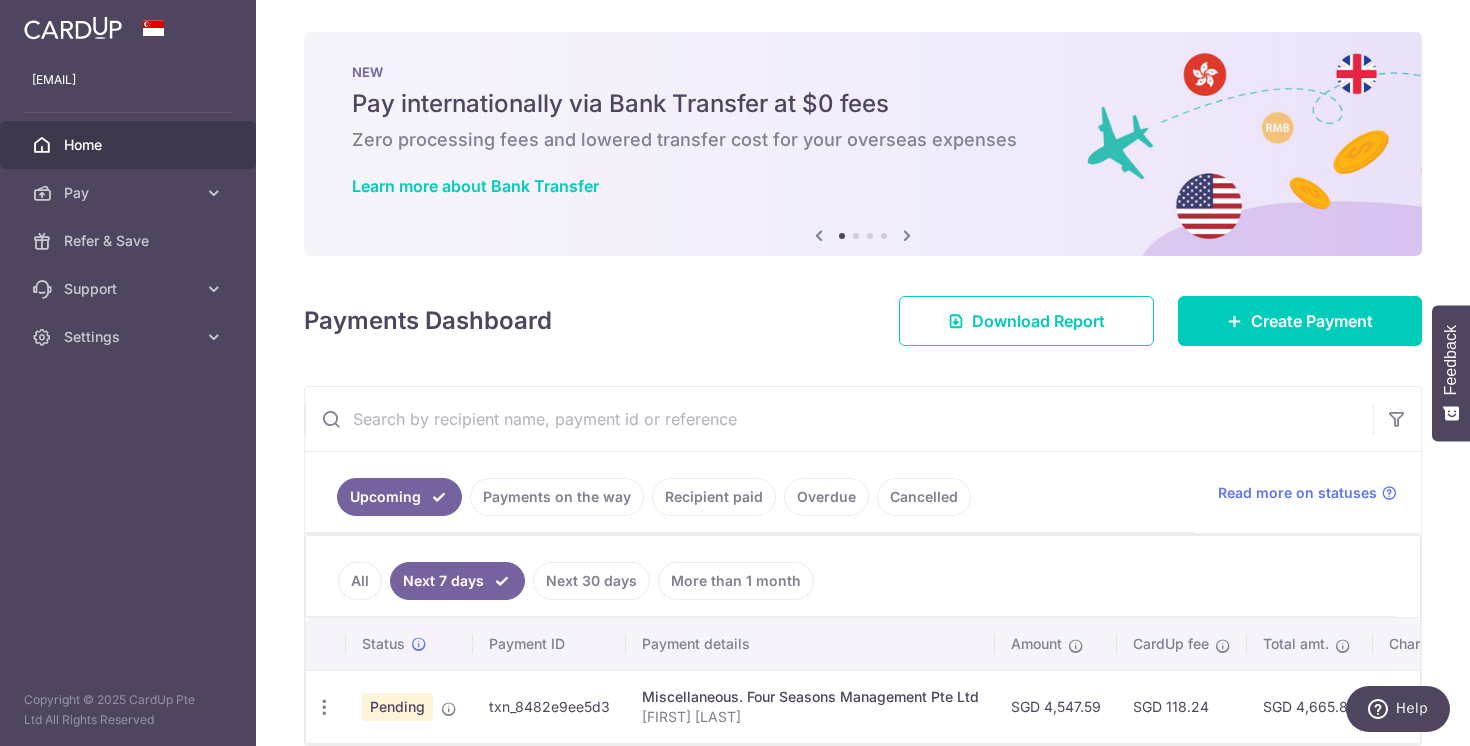 click on "Next 30 days" at bounding box center (591, 581) 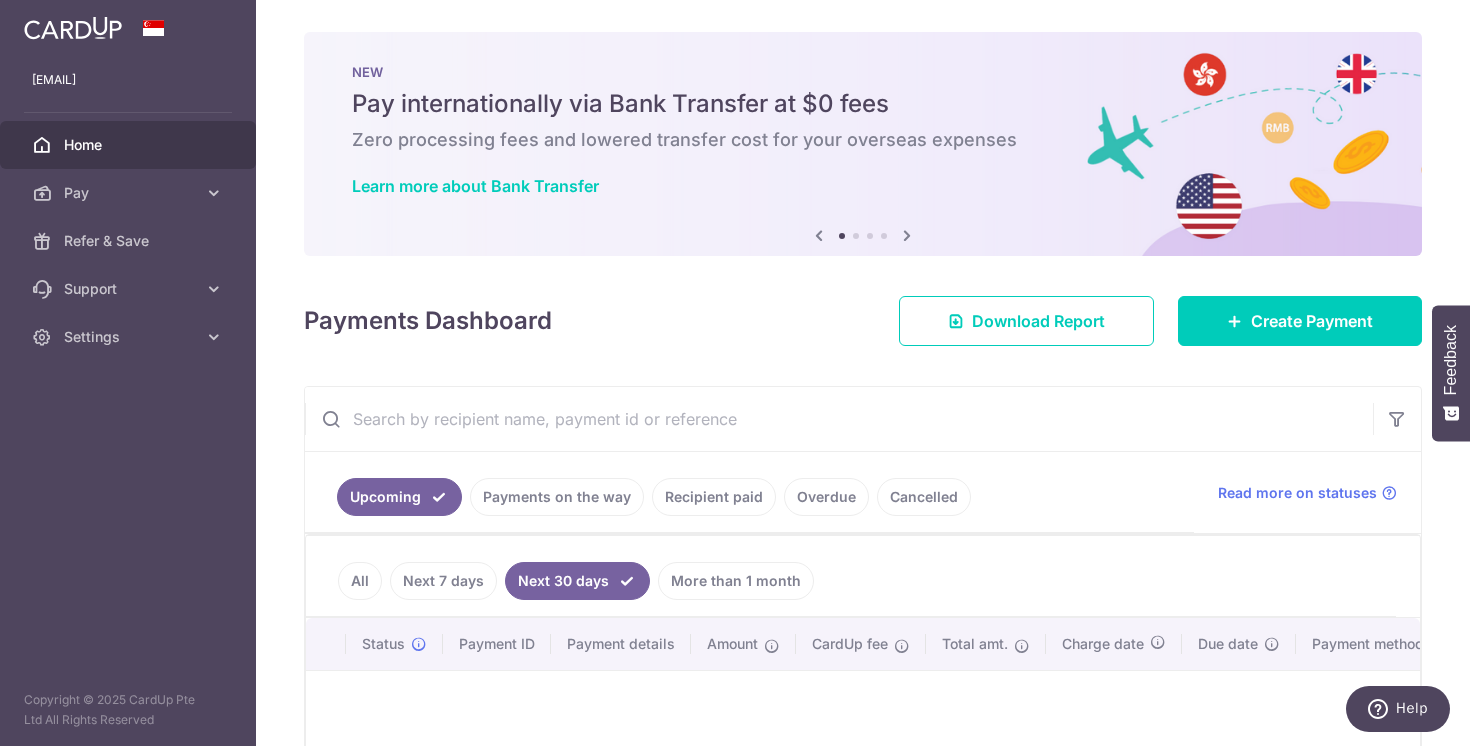 click on "Next 7 days" at bounding box center (443, 581) 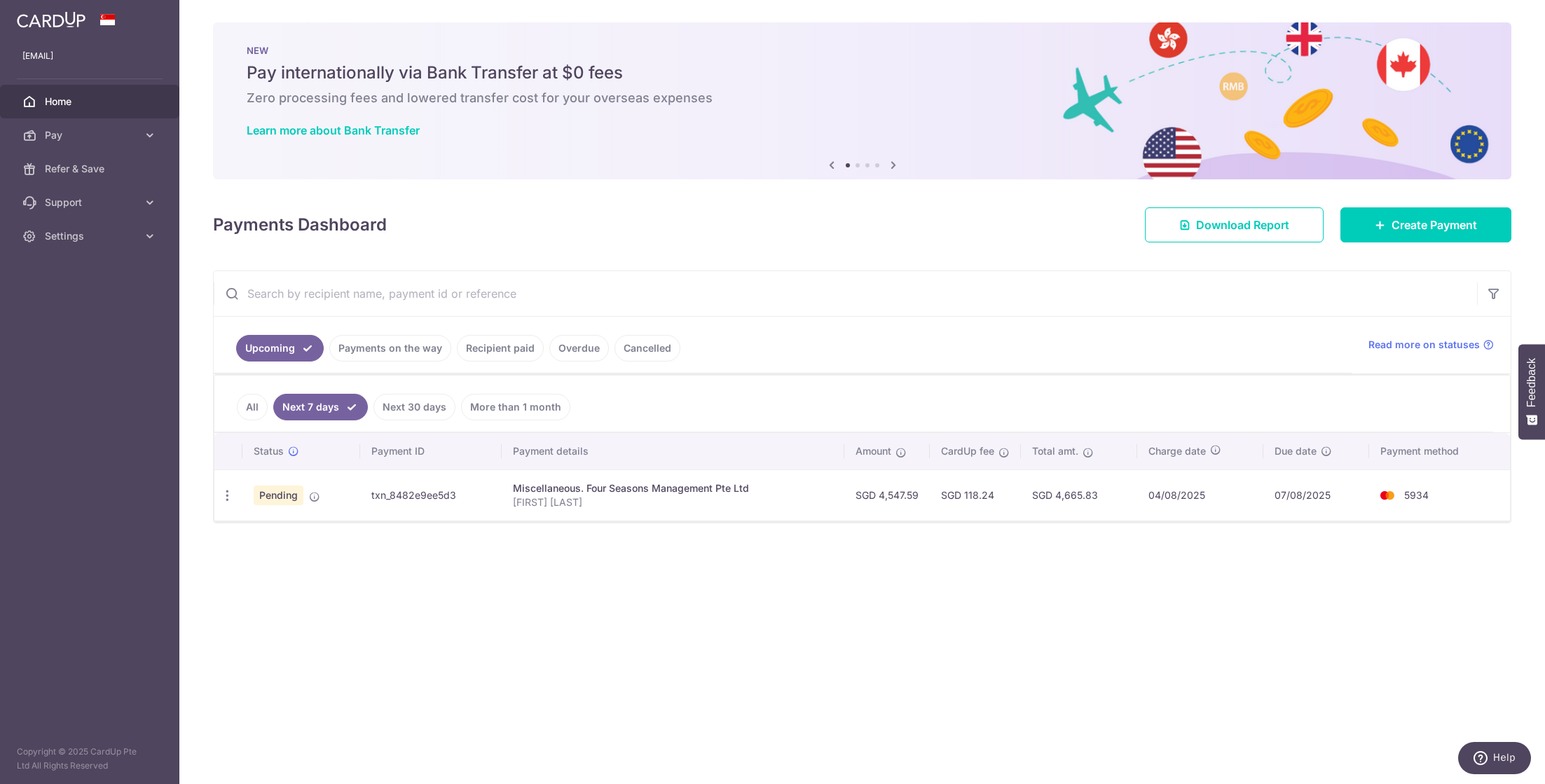click on "×
Pause Schedule
Pause all future payments in this series
Pause just this one payment
By clicking below, you confirm you are pausing this payment to   on  . Payments can be unpaused at anytime prior to payment taken date.
Confirm
Cancel Schedule
Cancel all future payments in this series
Cancel just this one payment
Confirm
Approve Payment
Recipient Bank Details" at bounding box center [862, 392] 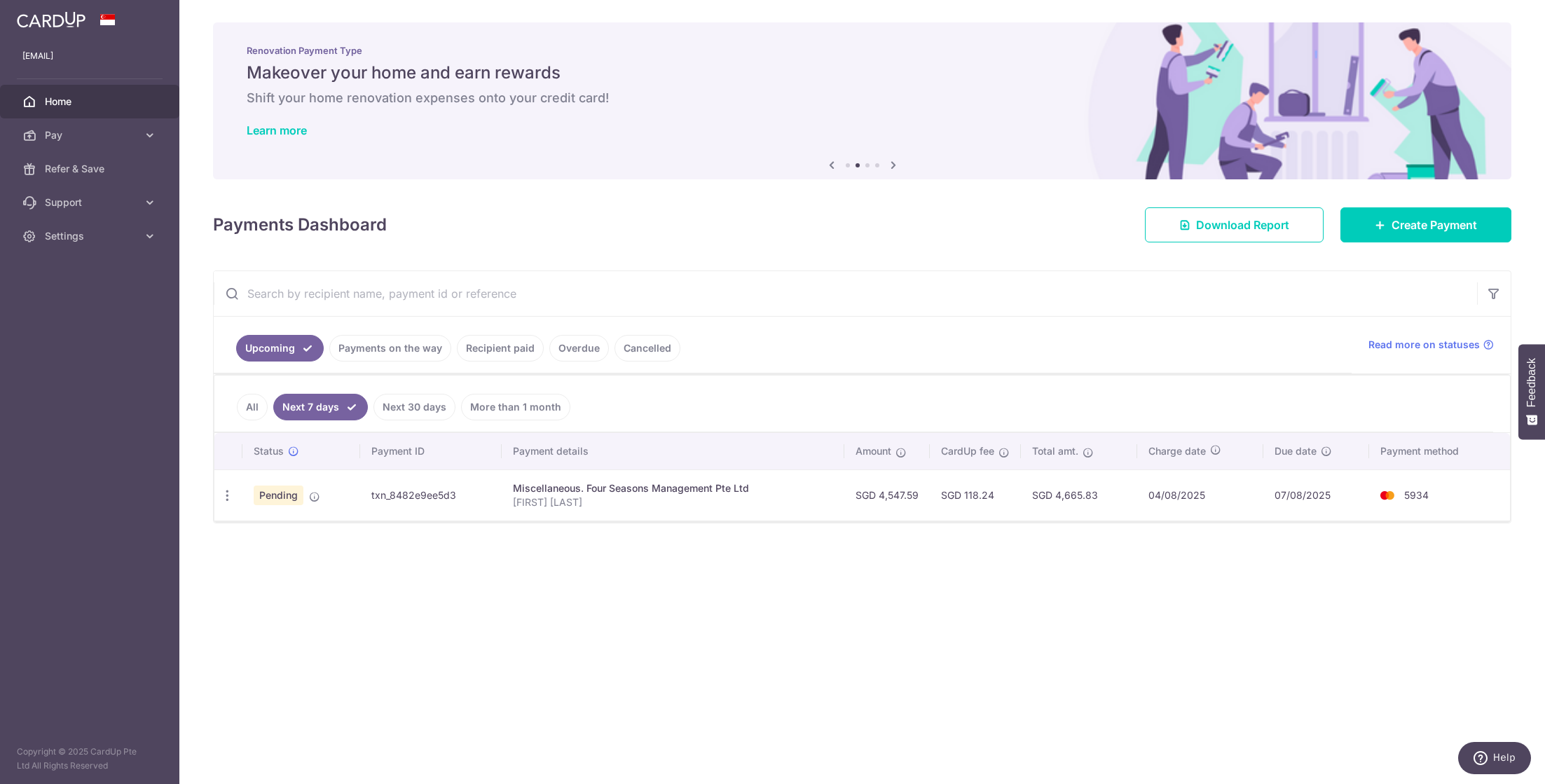 drag, startPoint x: 1455, startPoint y: 486, endPoint x: 1112, endPoint y: 499, distance: 343.24627 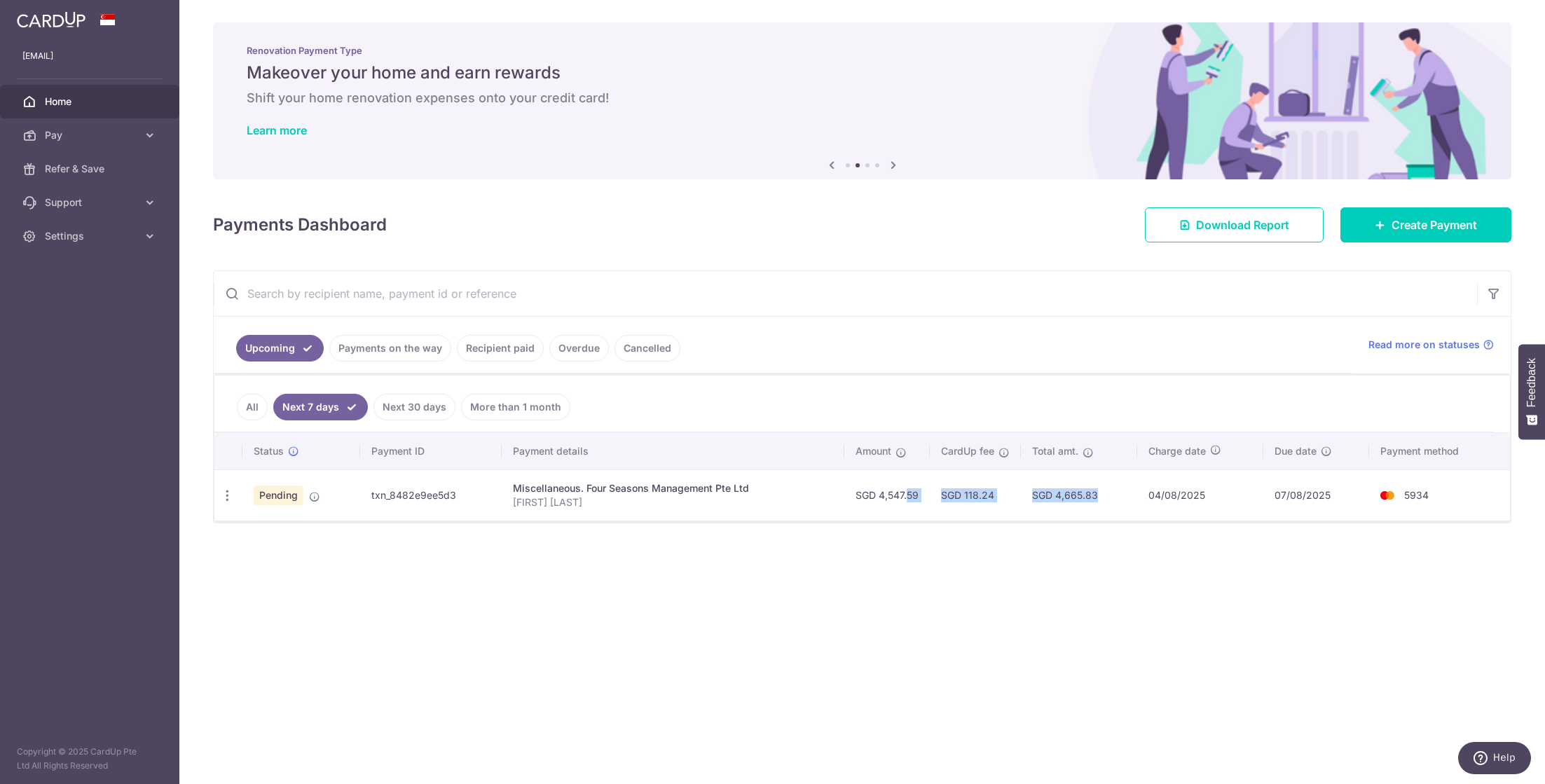 drag, startPoint x: 895, startPoint y: 486, endPoint x: 1080, endPoint y: 483, distance: 185.02432 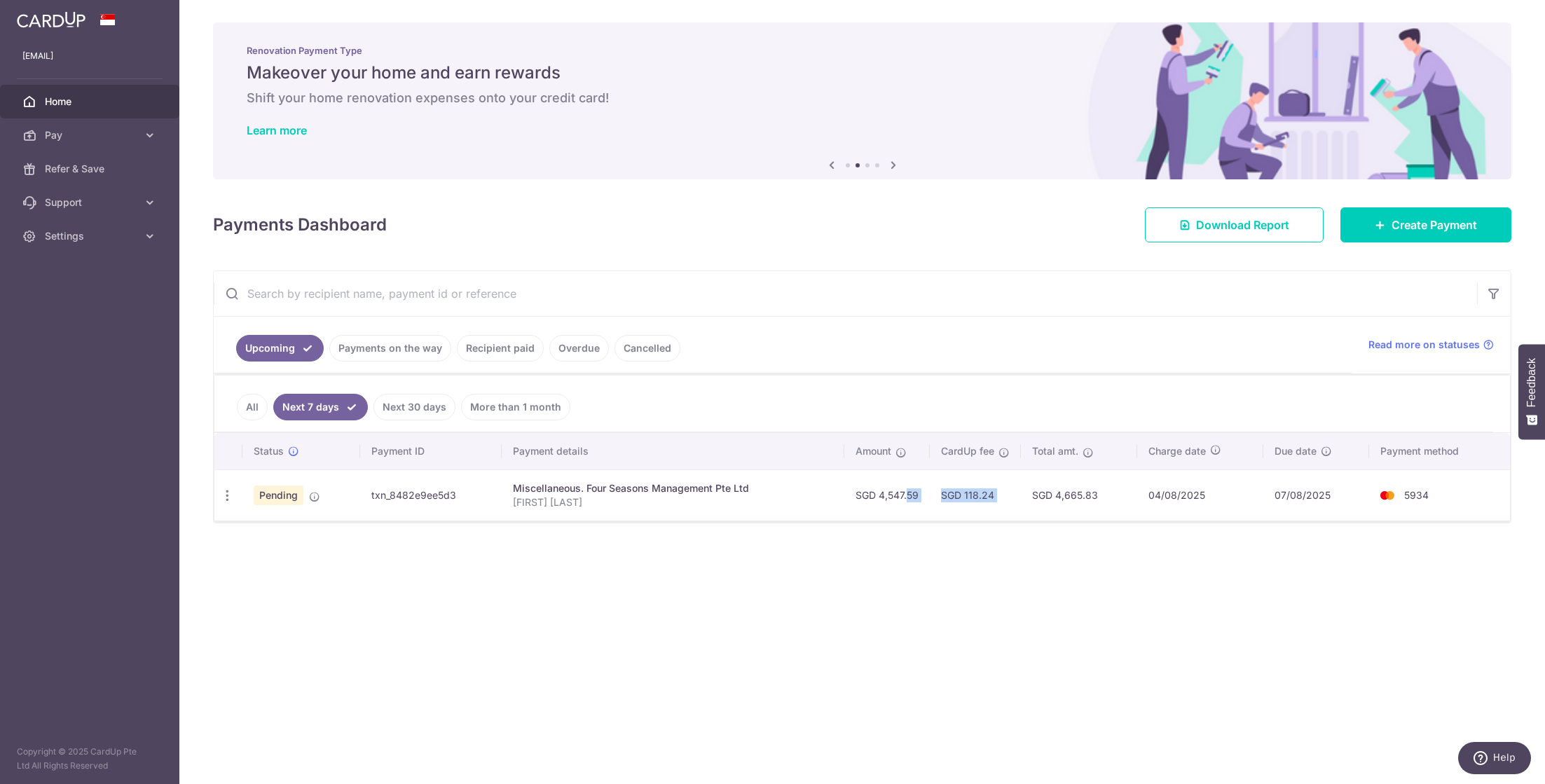 click on "SGD 4,665.83" at bounding box center (1079, 495) 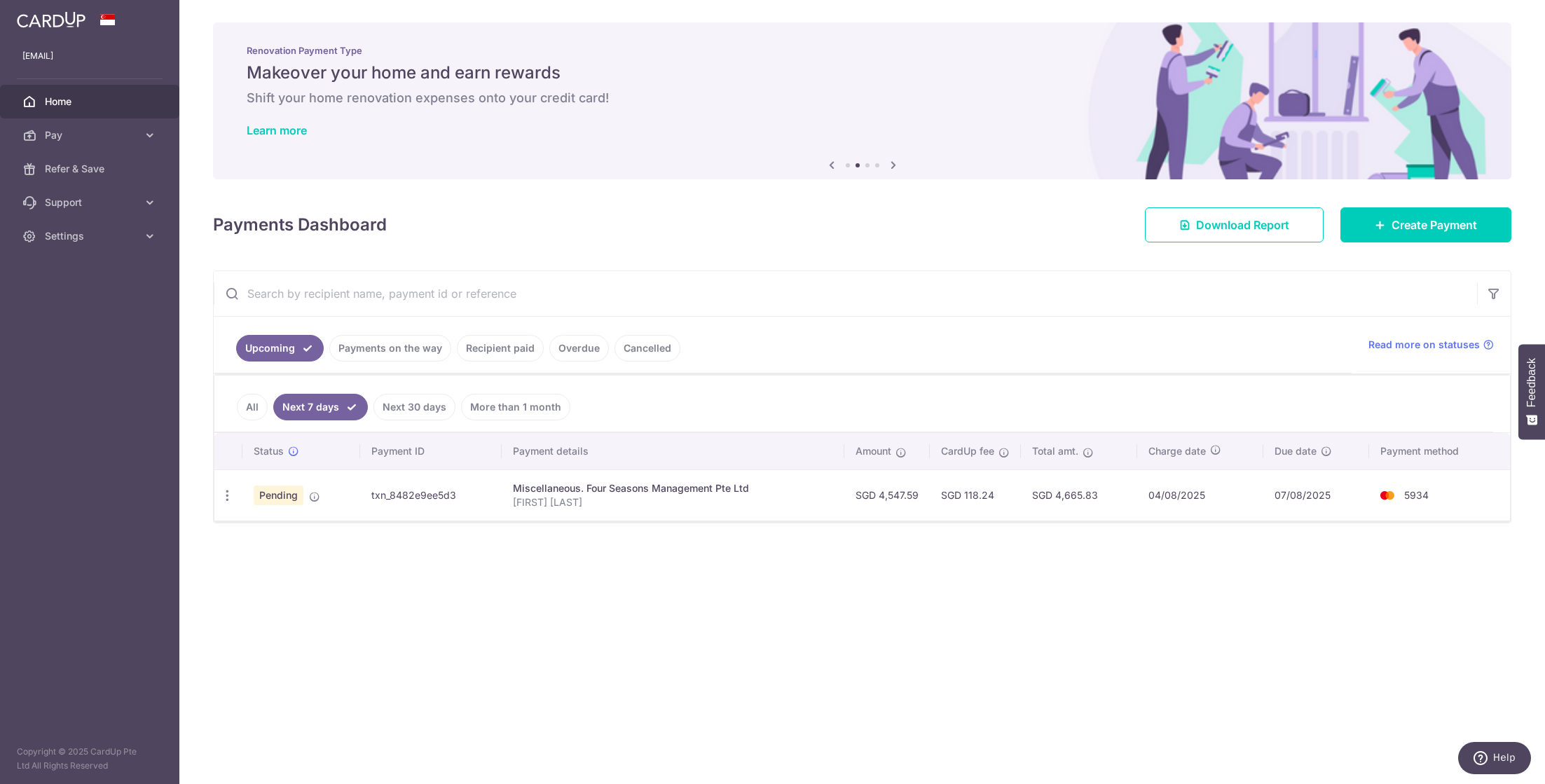 click on "Next 30 days" at bounding box center (414, 407) 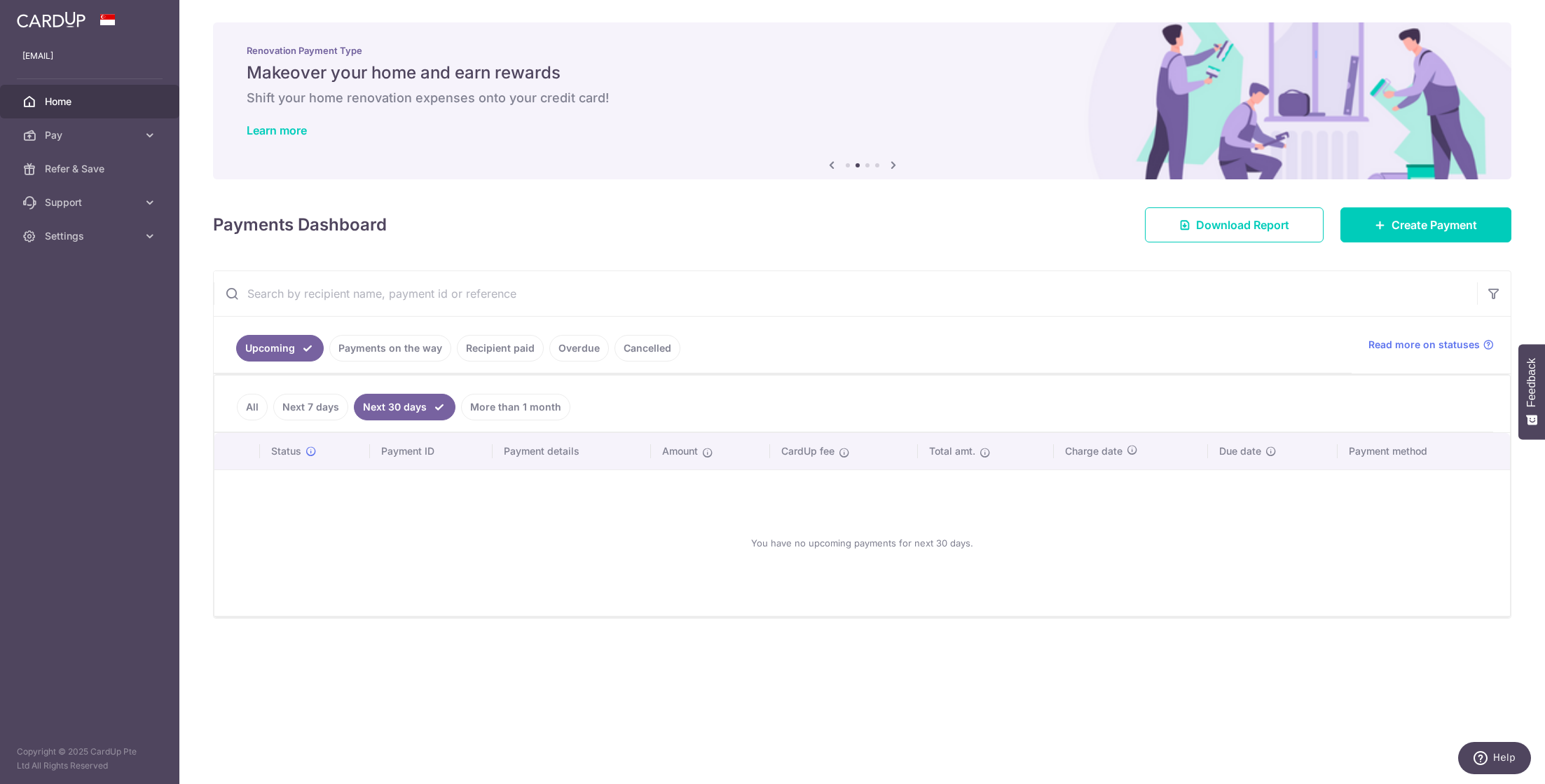 click on "All" at bounding box center [252, 407] 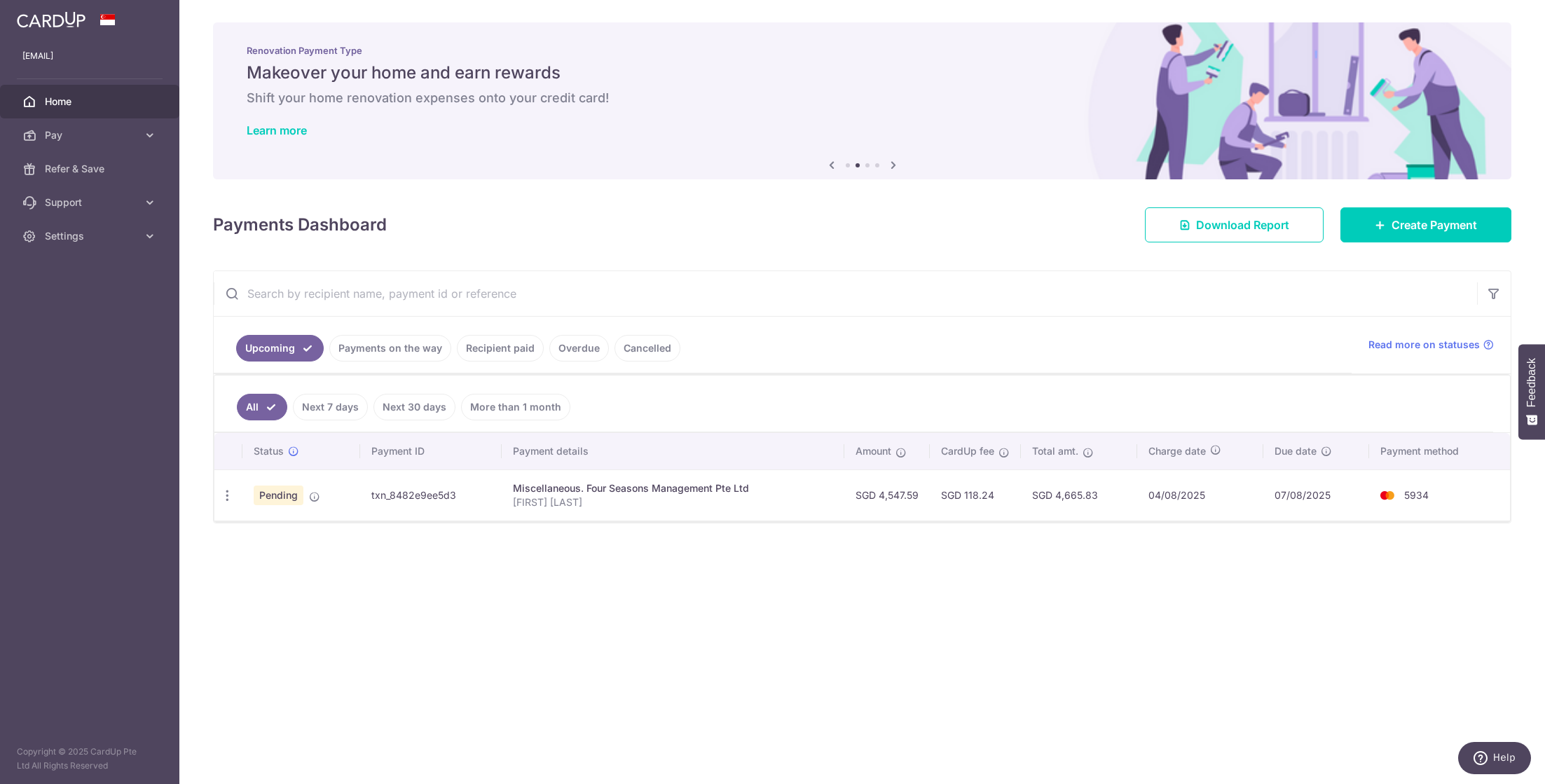 click on "Next 7 days" at bounding box center [330, 407] 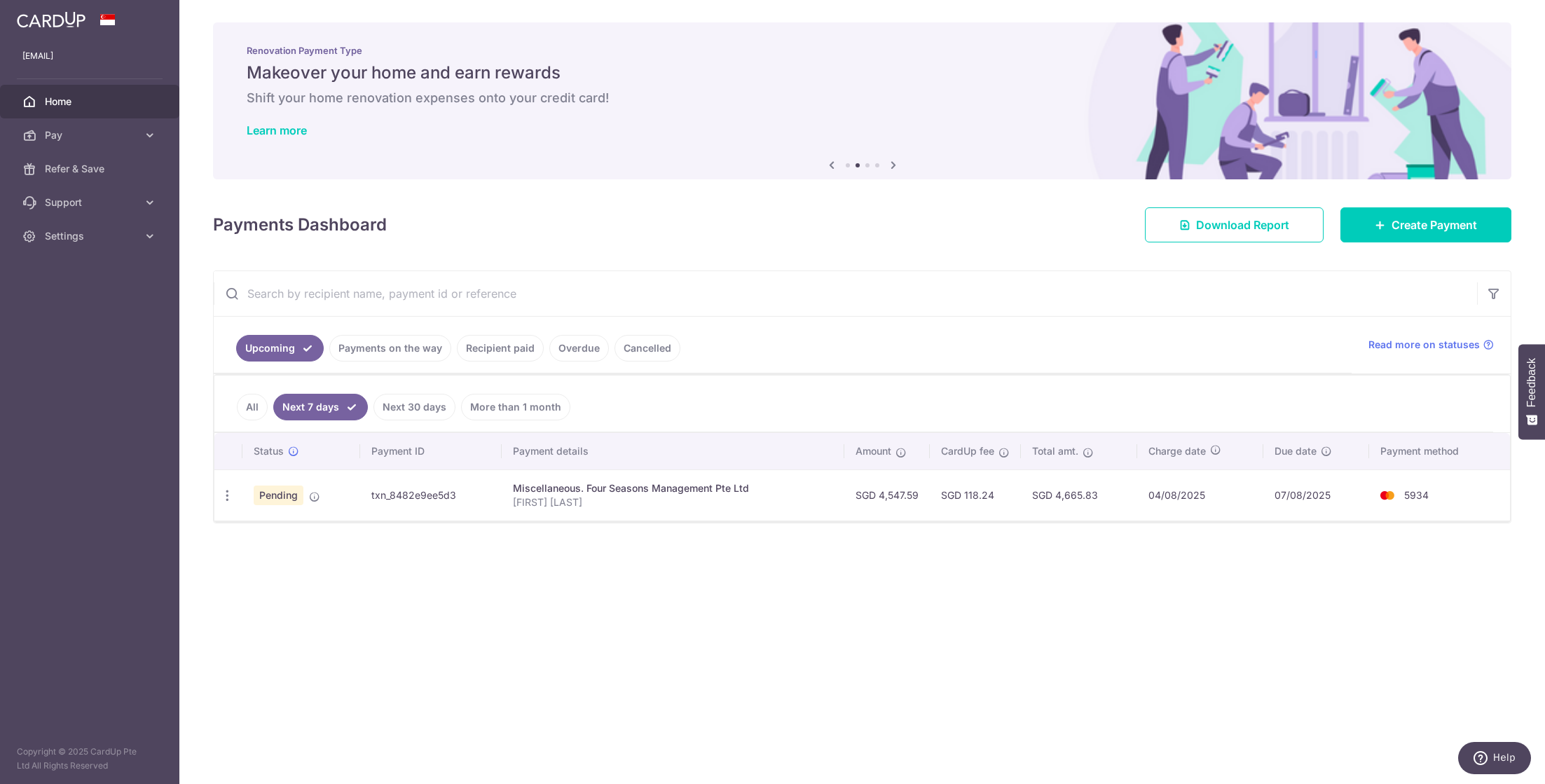 click on "Next 30 days" at bounding box center [414, 407] 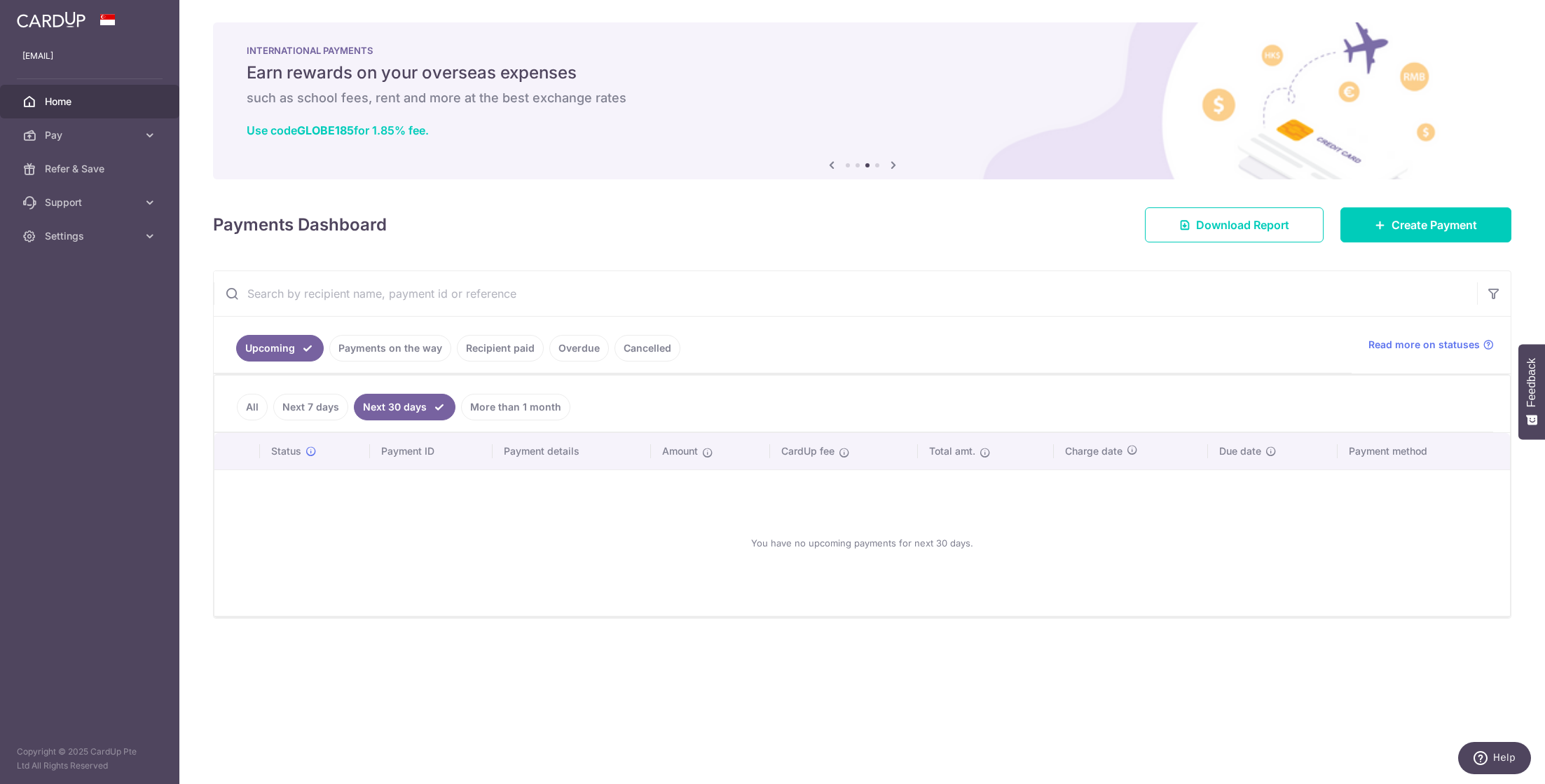 click on "All" at bounding box center (252, 407) 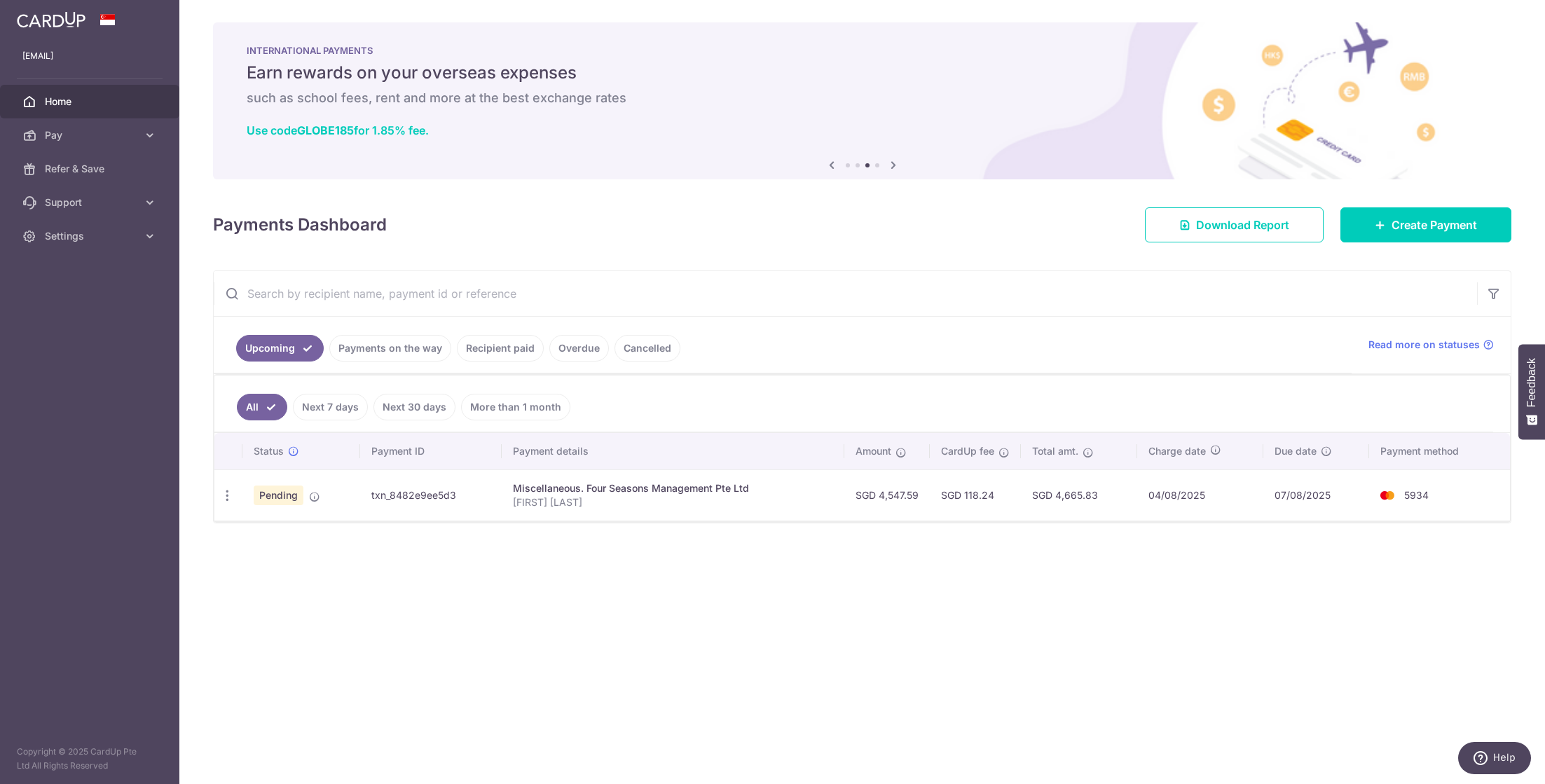 click on "Next 7 days" at bounding box center [330, 407] 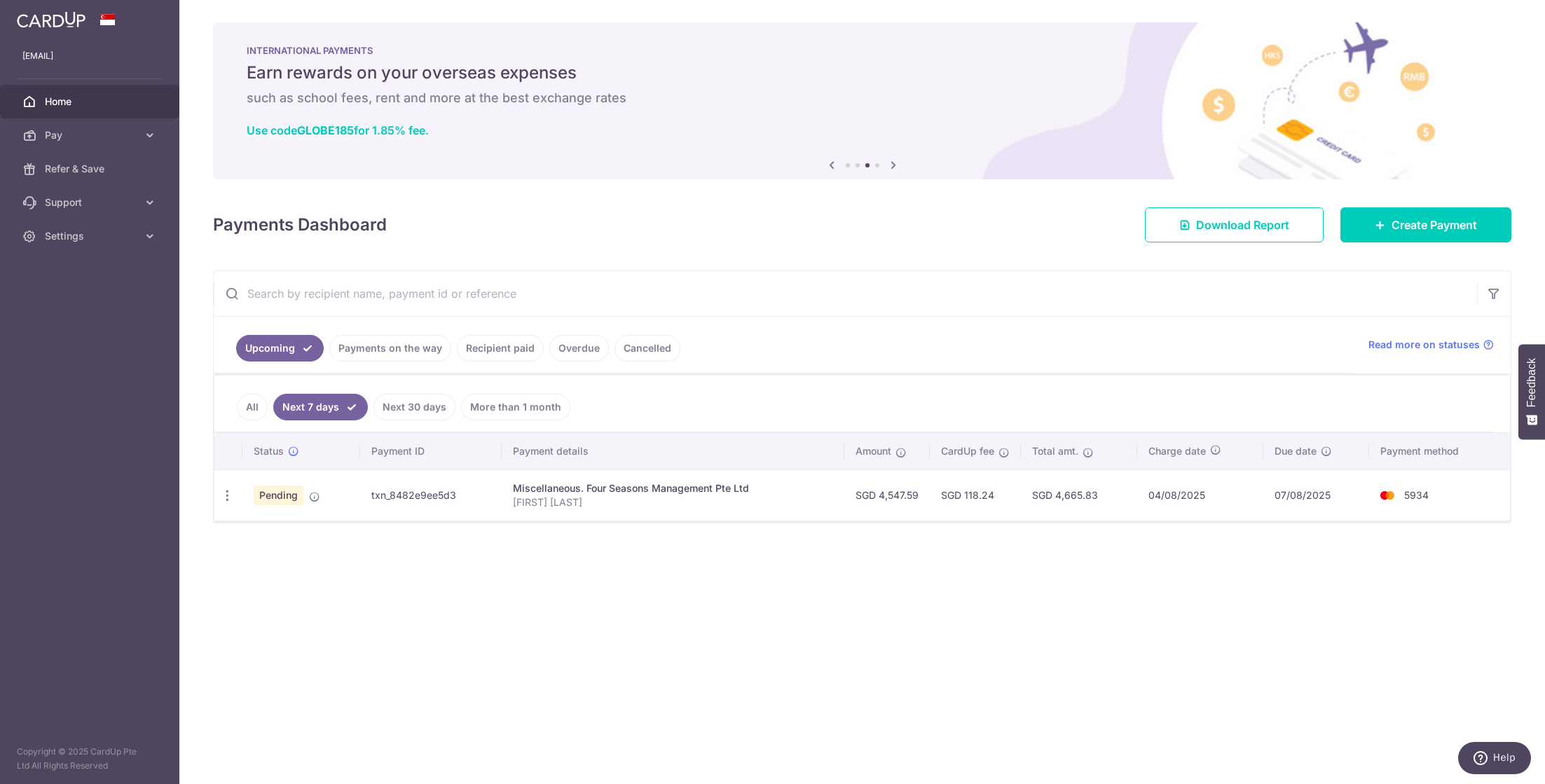 click on "All" at bounding box center [252, 407] 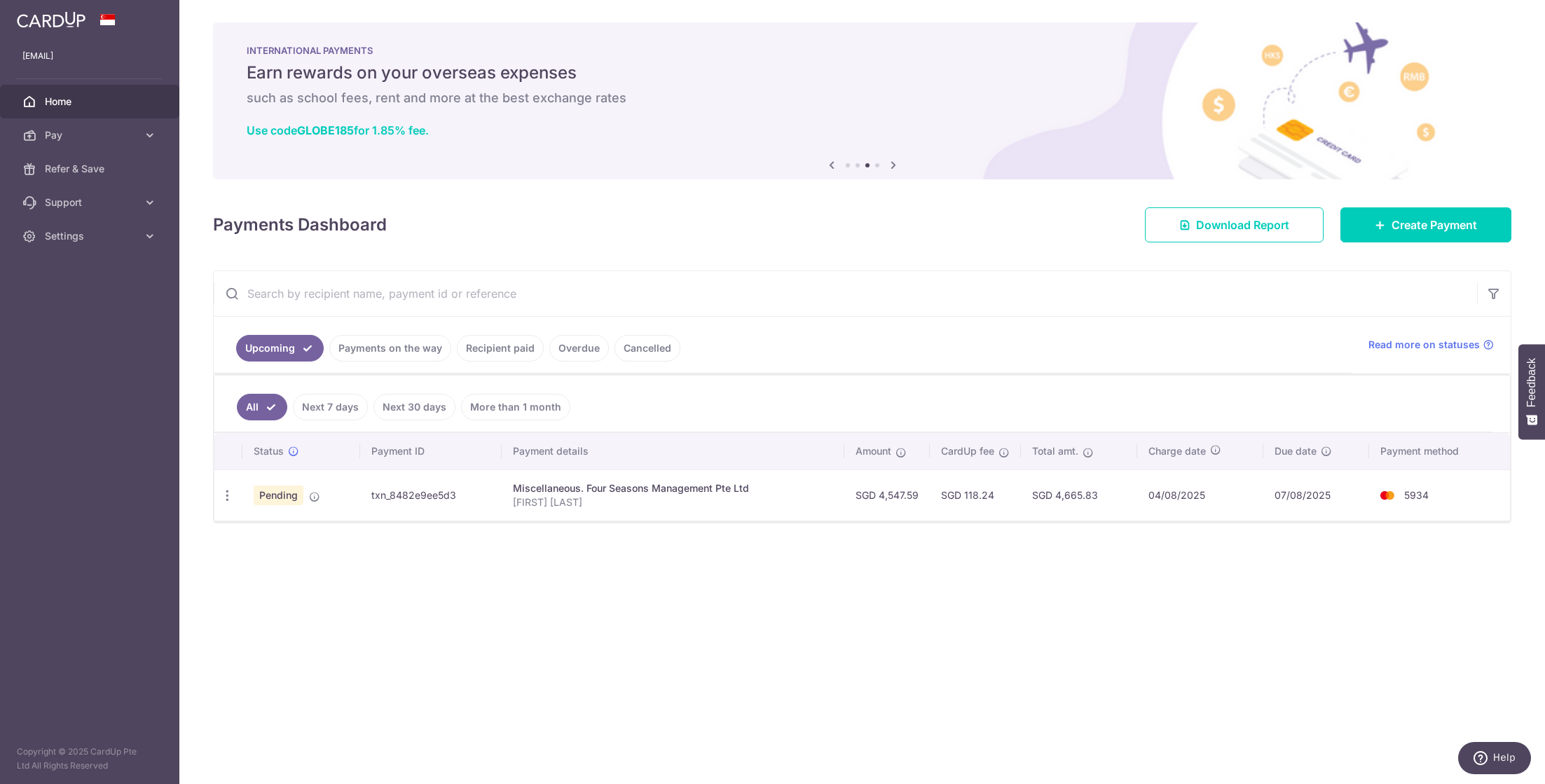 click on "Payments on the way" at bounding box center [390, 348] 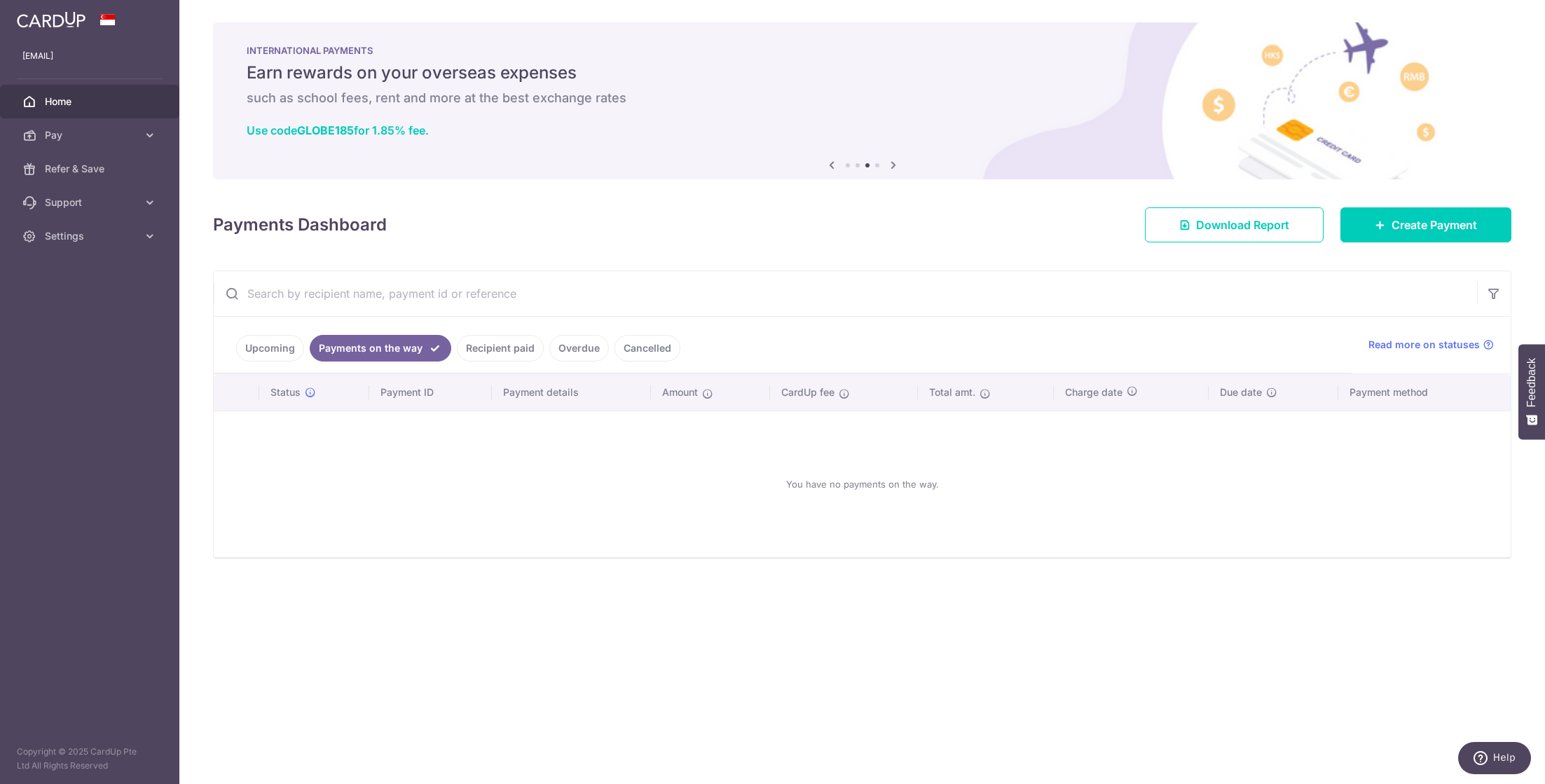 click on "Upcoming" at bounding box center (270, 348) 